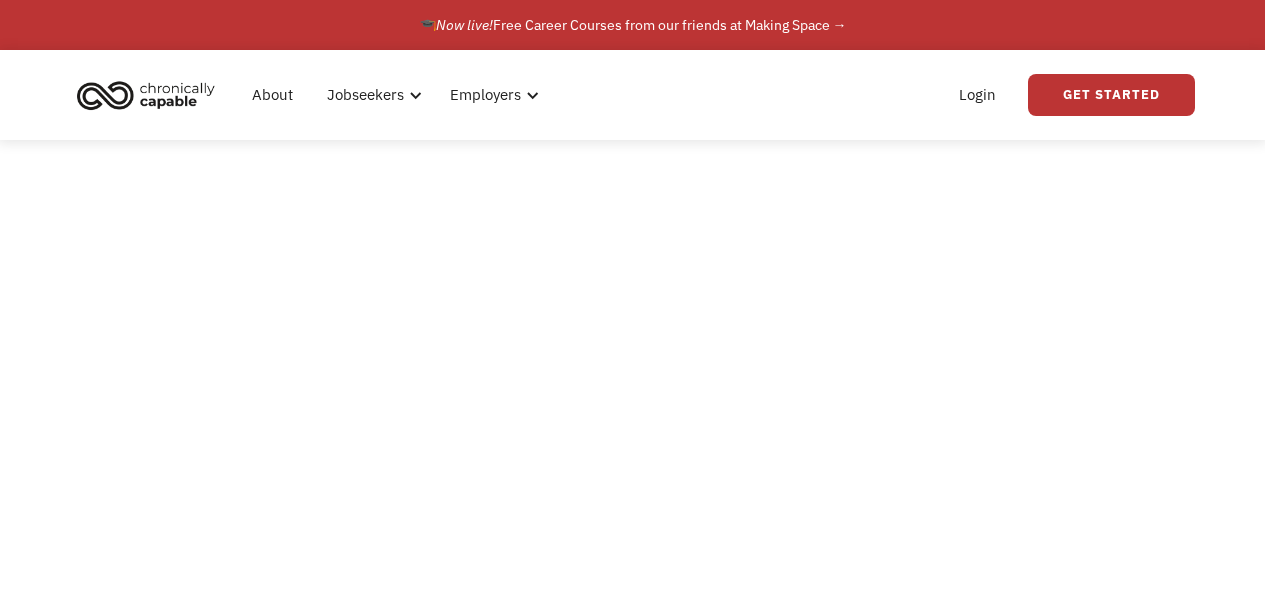 scroll, scrollTop: 0, scrollLeft: 0, axis: both 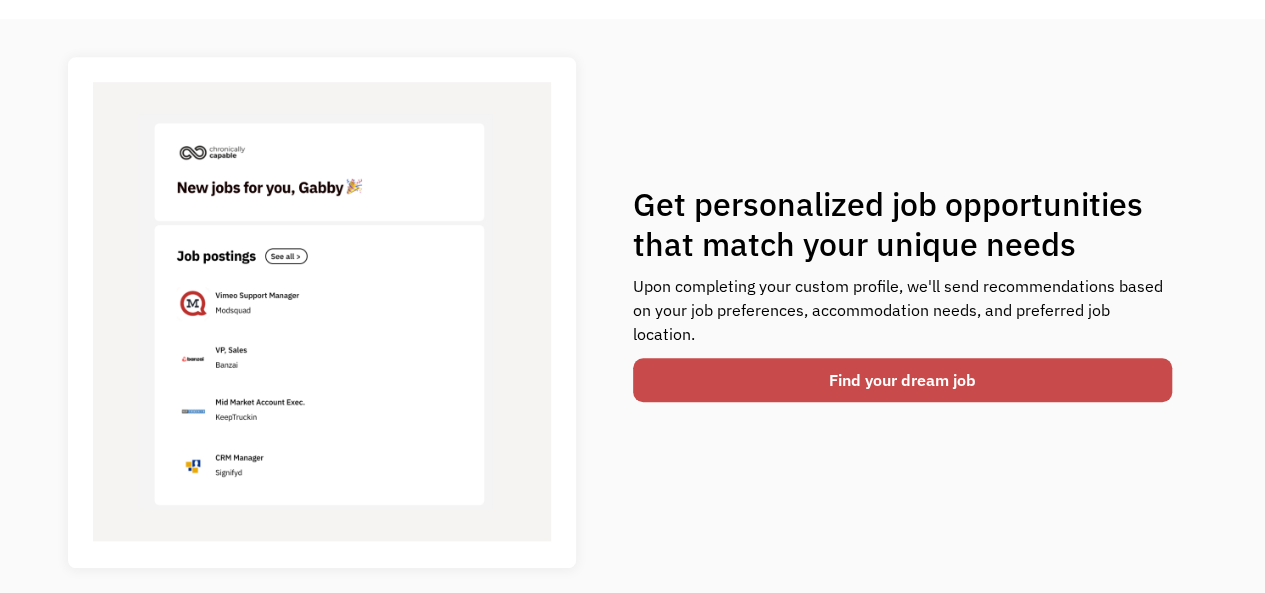 click on "Find your dream job" at bounding box center [903, 380] 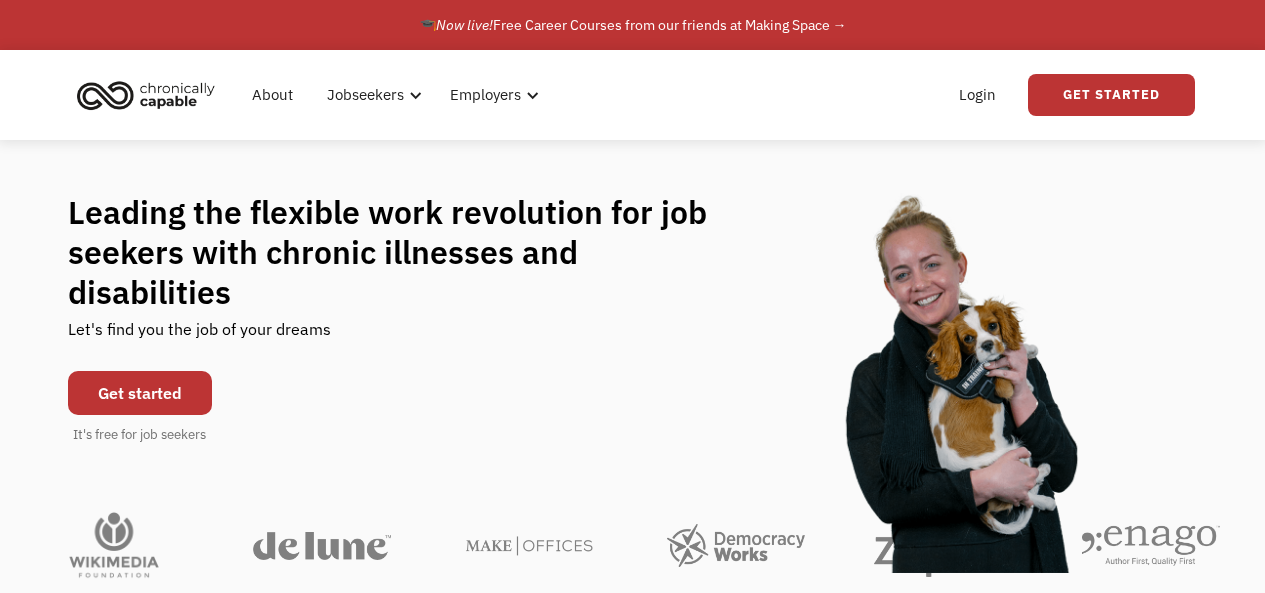 scroll, scrollTop: 0, scrollLeft: 0, axis: both 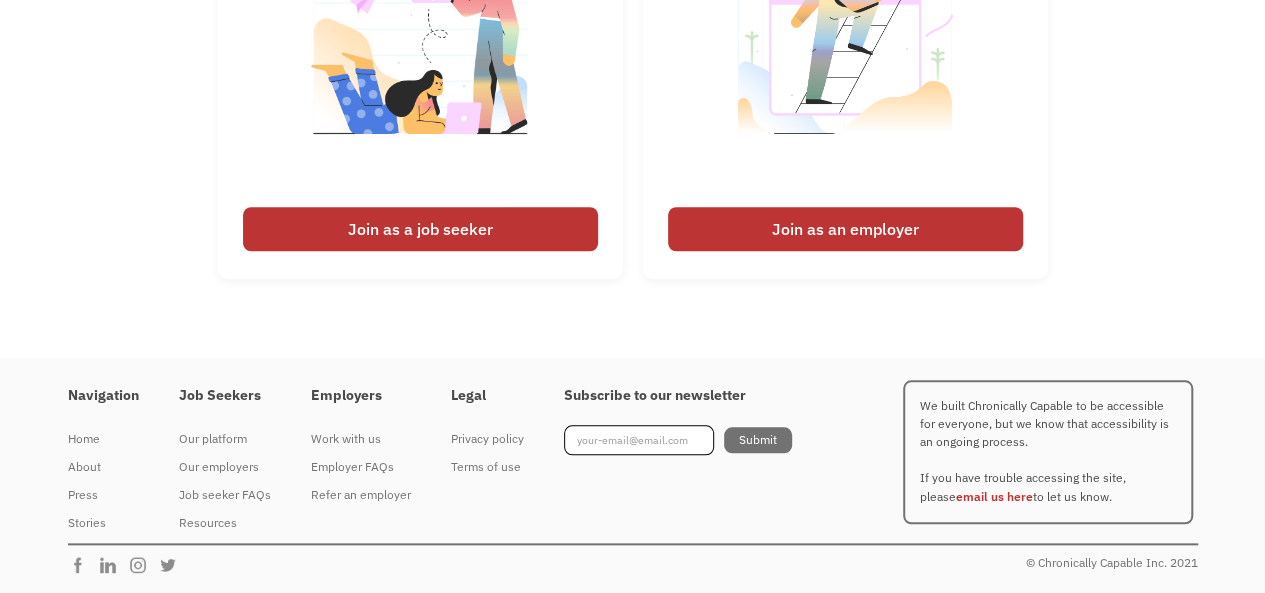 drag, startPoint x: 364, startPoint y: 440, endPoint x: 486, endPoint y: 521, distance: 146.44112 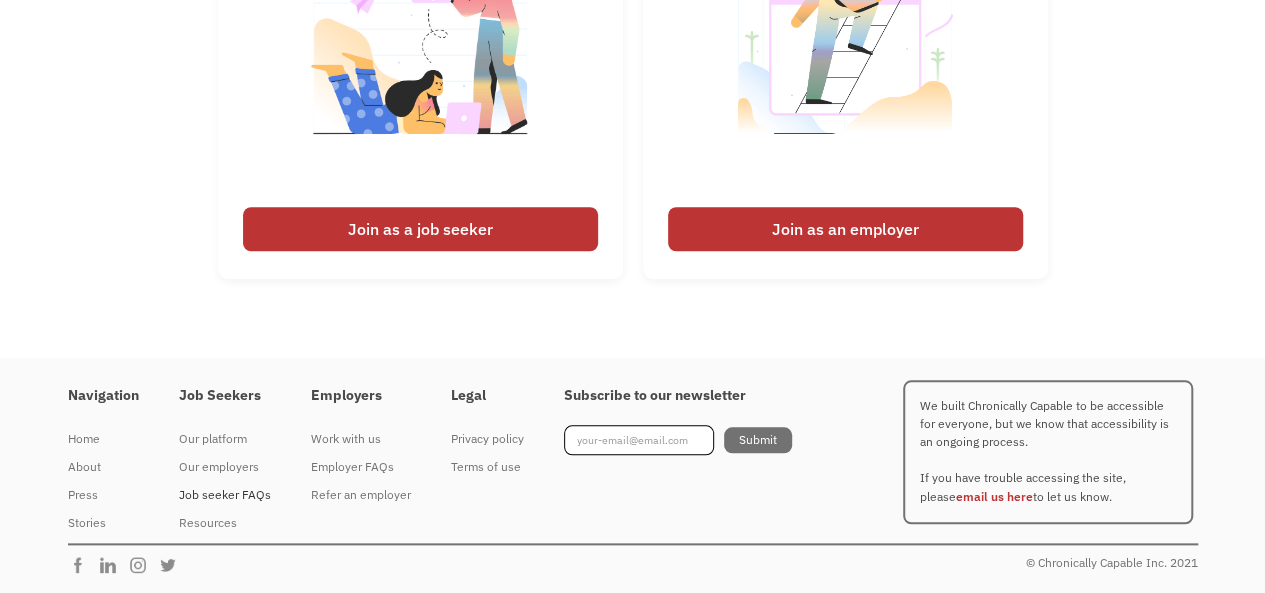 click on "Job seeker FAQs" at bounding box center (225, 495) 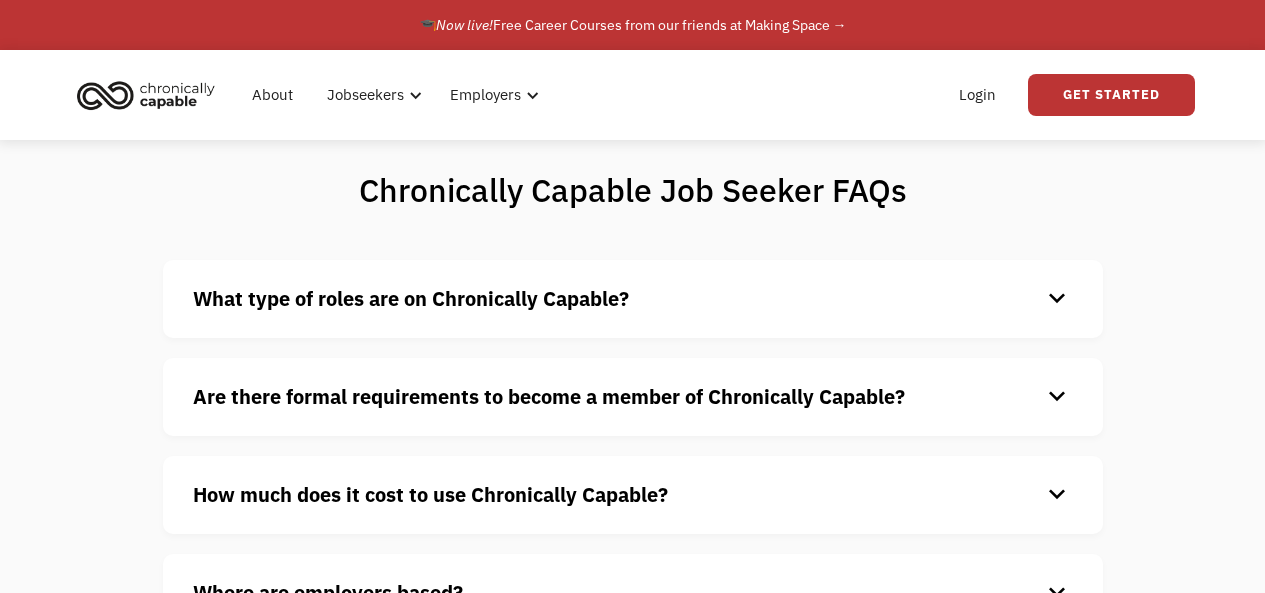 scroll, scrollTop: 0, scrollLeft: 0, axis: both 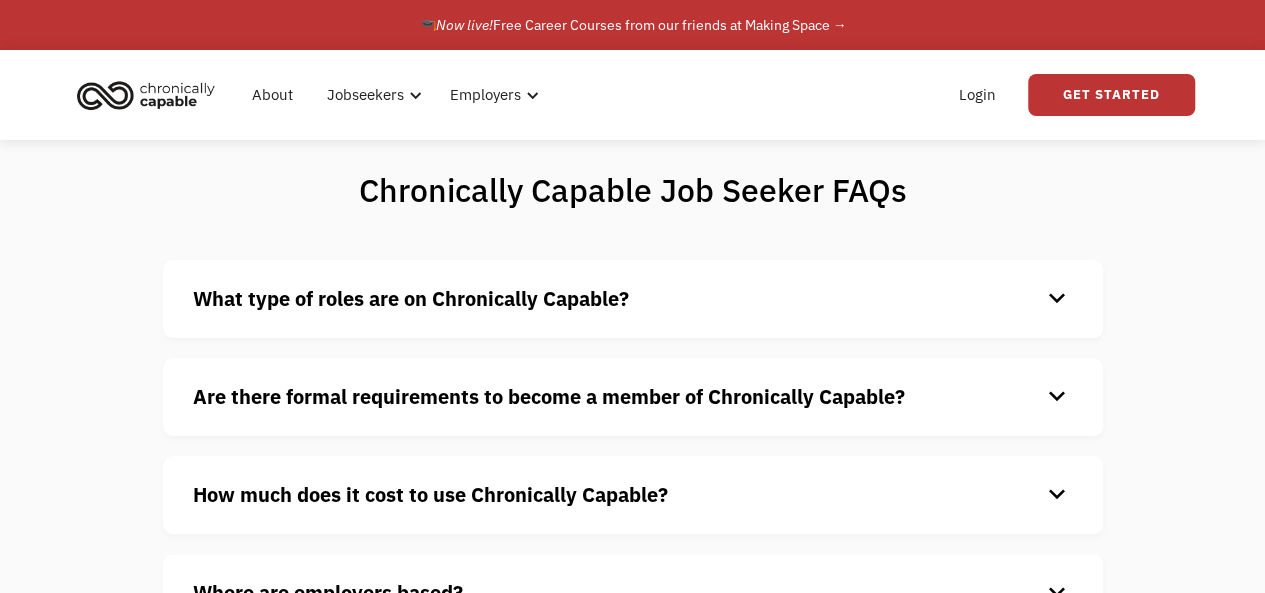 click on "keyboard_arrow_down" at bounding box center (1057, 299) 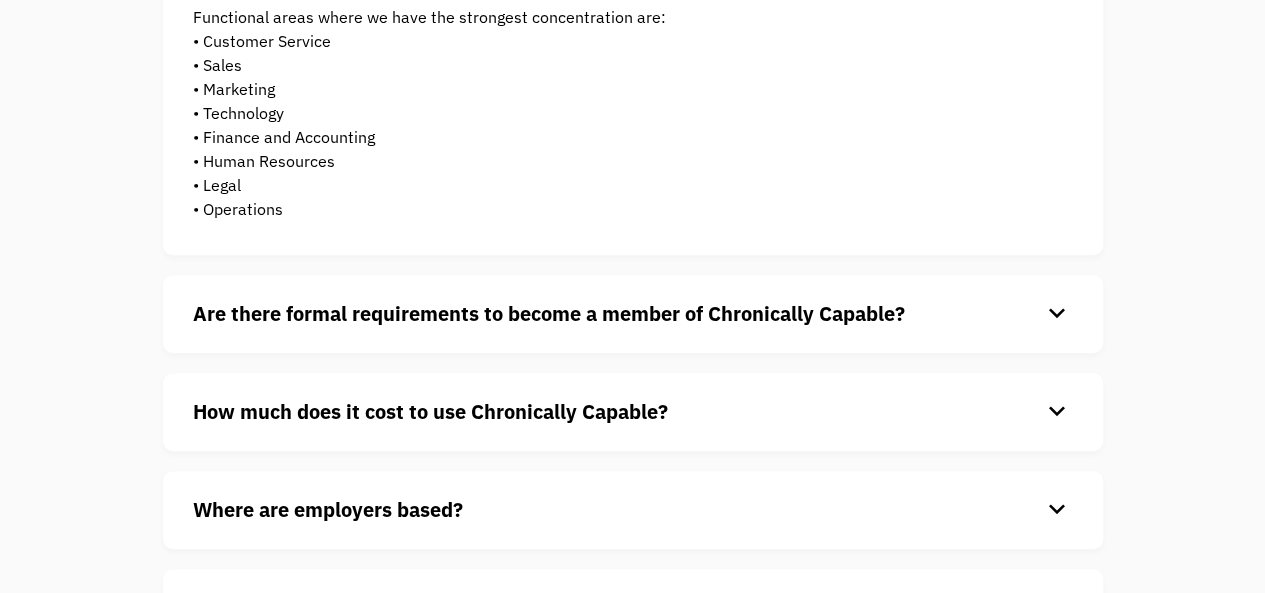 scroll, scrollTop: 500, scrollLeft: 0, axis: vertical 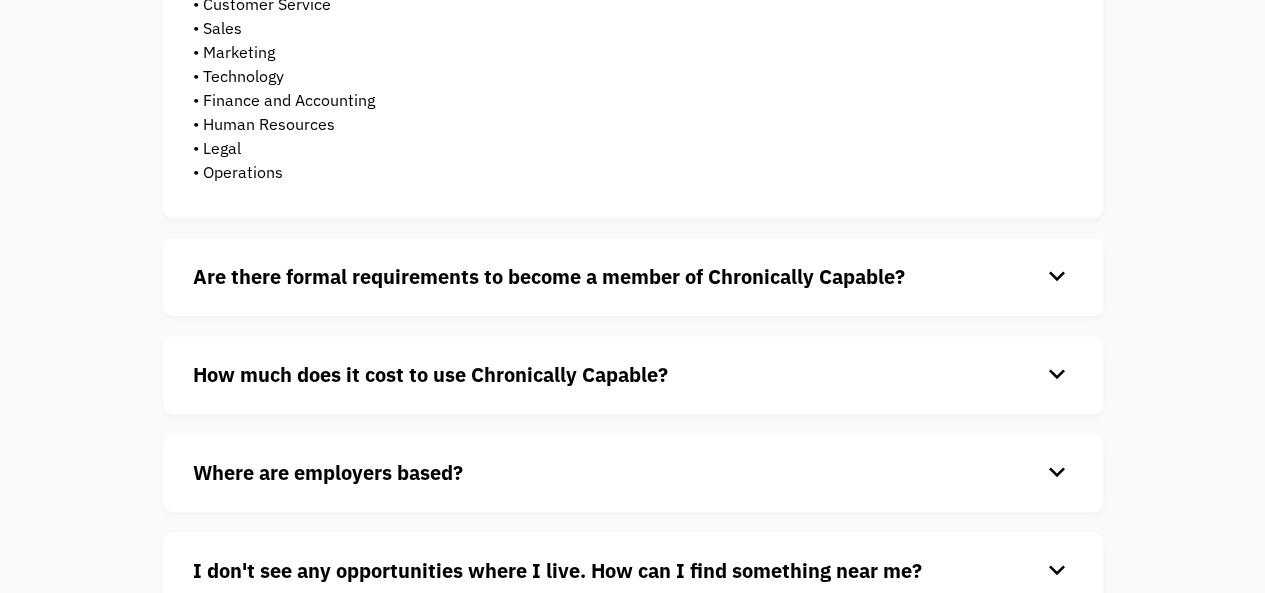 click on "keyboard_arrow_down" at bounding box center [1057, 277] 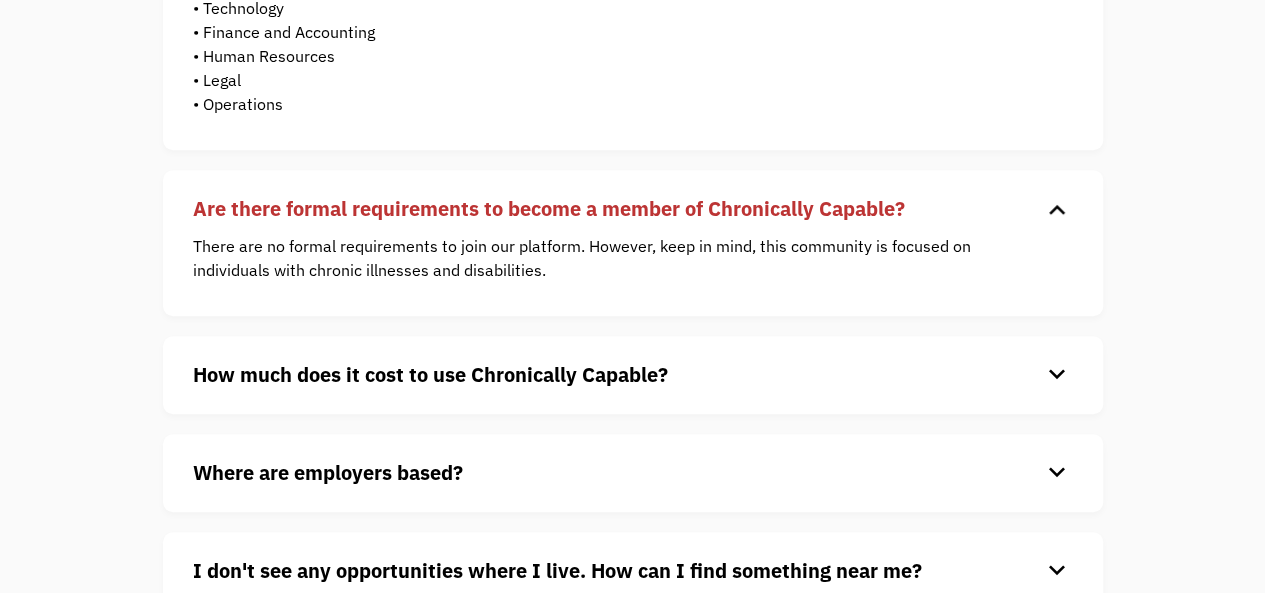 scroll, scrollTop: 600, scrollLeft: 0, axis: vertical 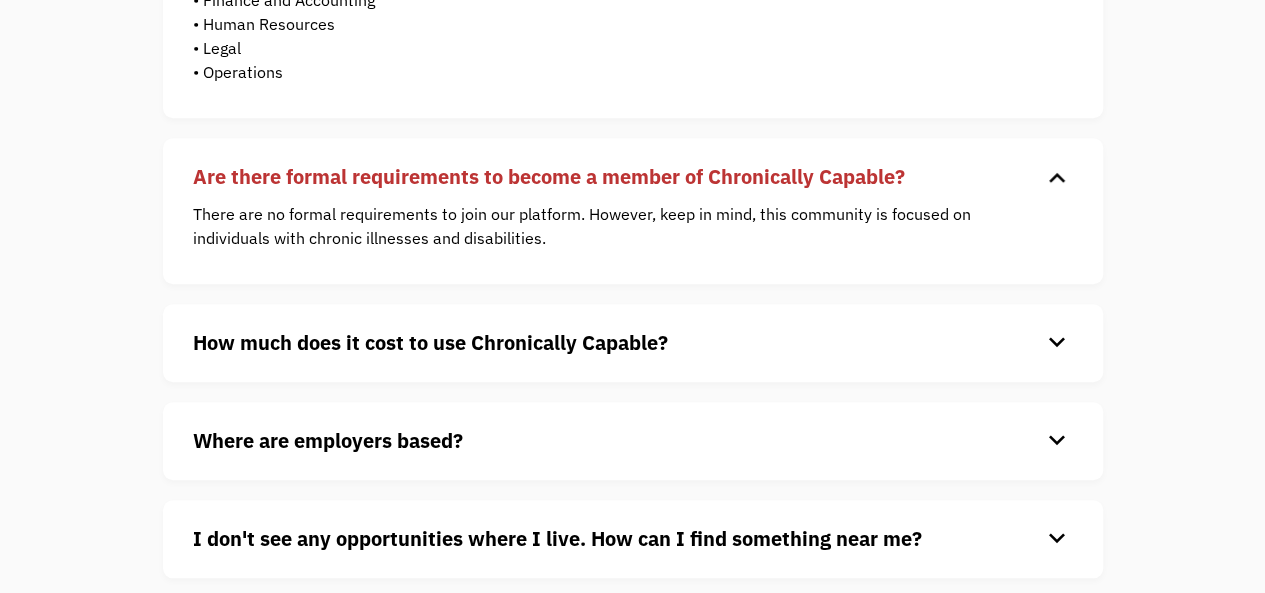 click on "How much does it cost to use Chronically Capable?" at bounding box center (617, 343) 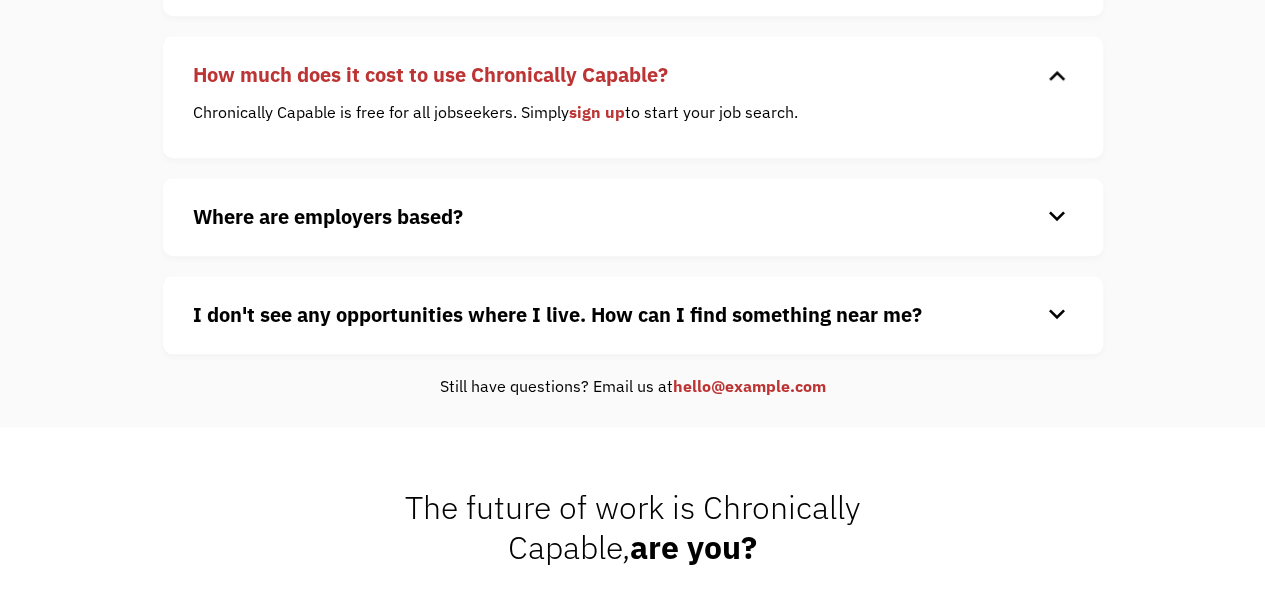 scroll, scrollTop: 900, scrollLeft: 0, axis: vertical 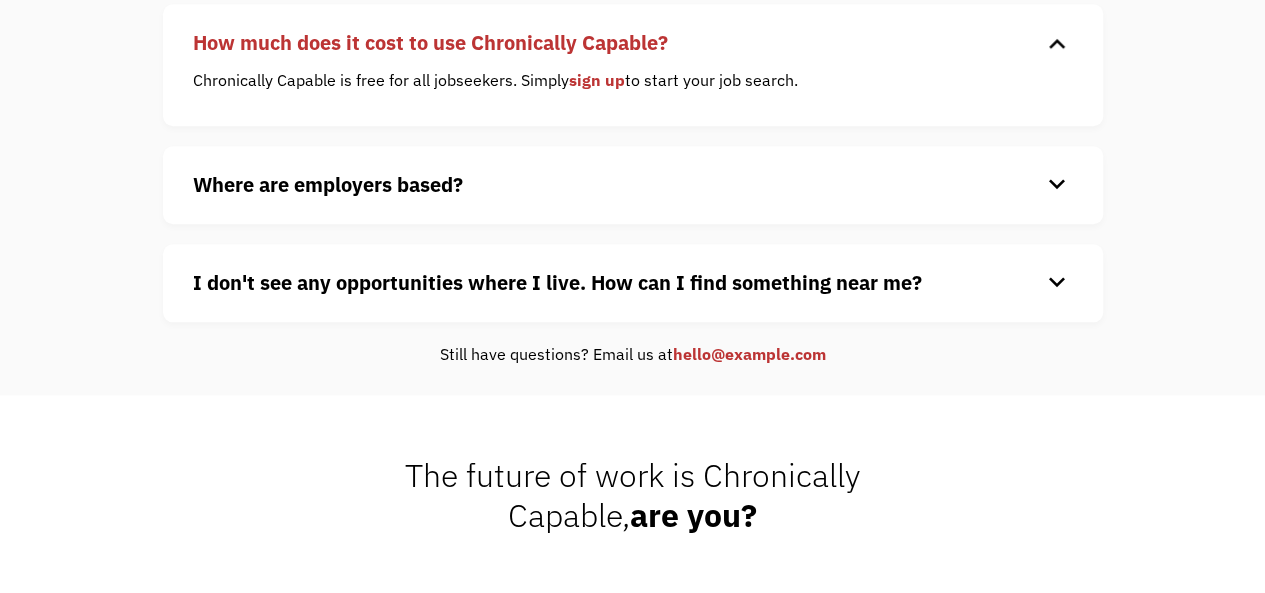 click on "keyboard_arrow_down" at bounding box center [1057, 283] 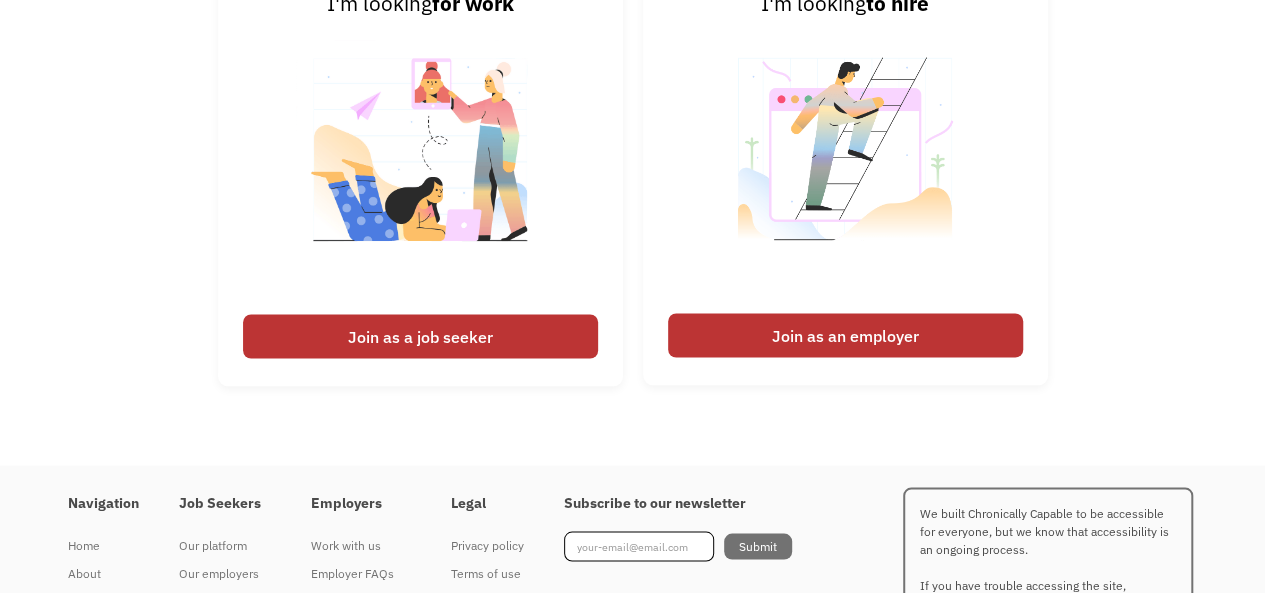 scroll, scrollTop: 1600, scrollLeft: 0, axis: vertical 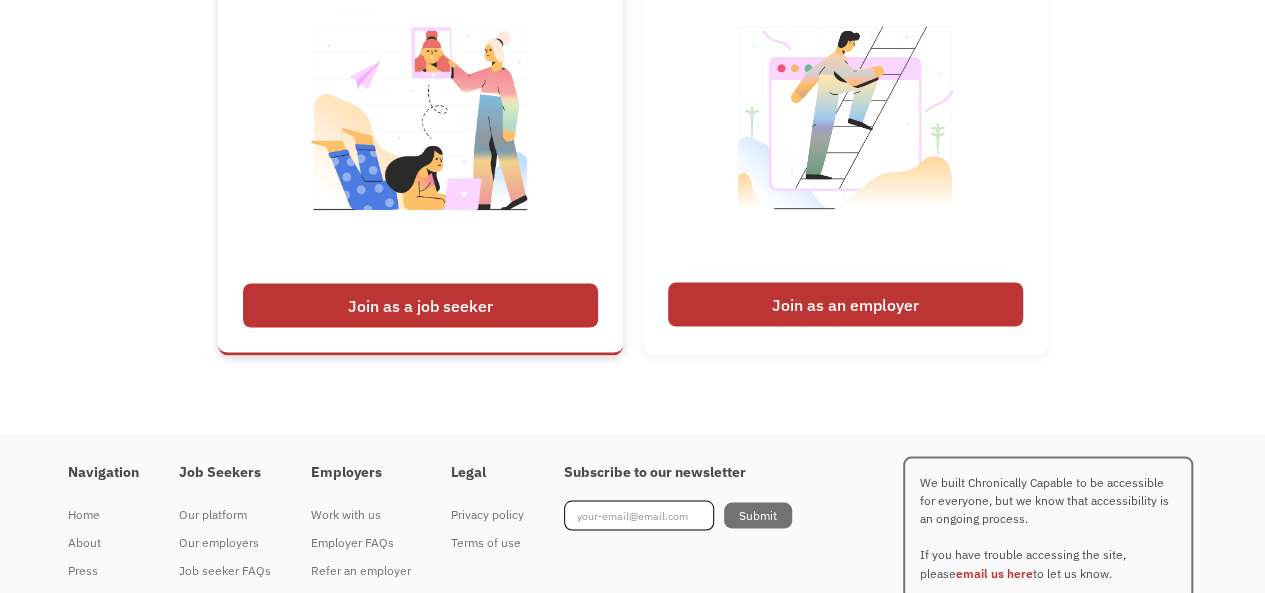 click on "Join as a job seeker" at bounding box center [420, 305] 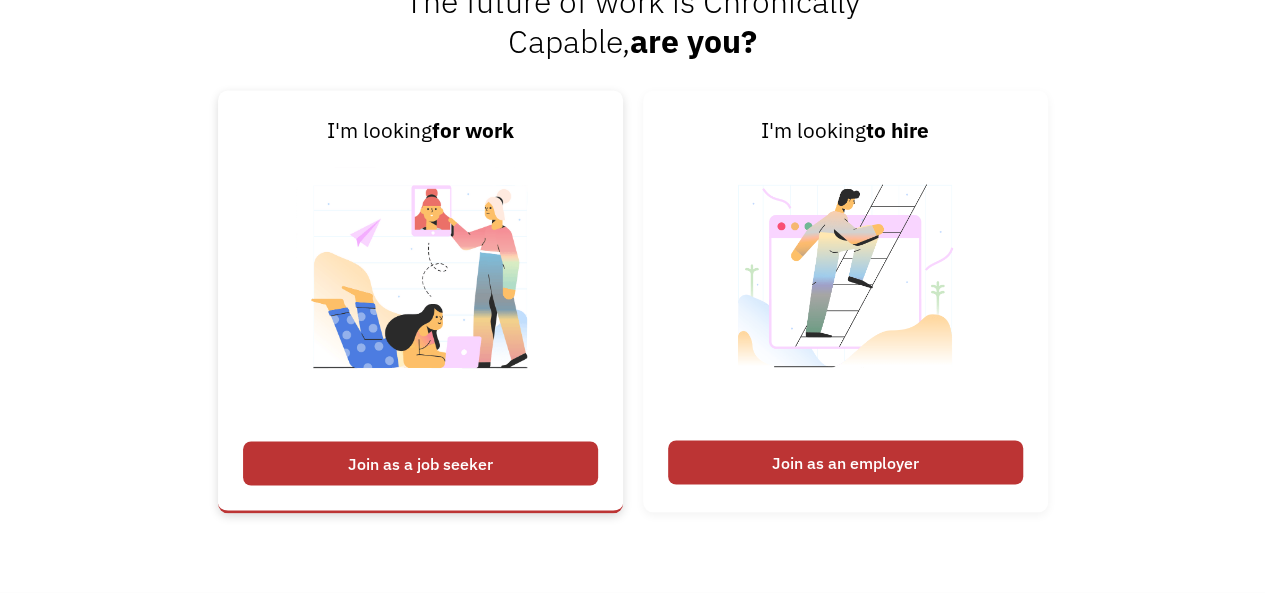 scroll, scrollTop: 1674, scrollLeft: 0, axis: vertical 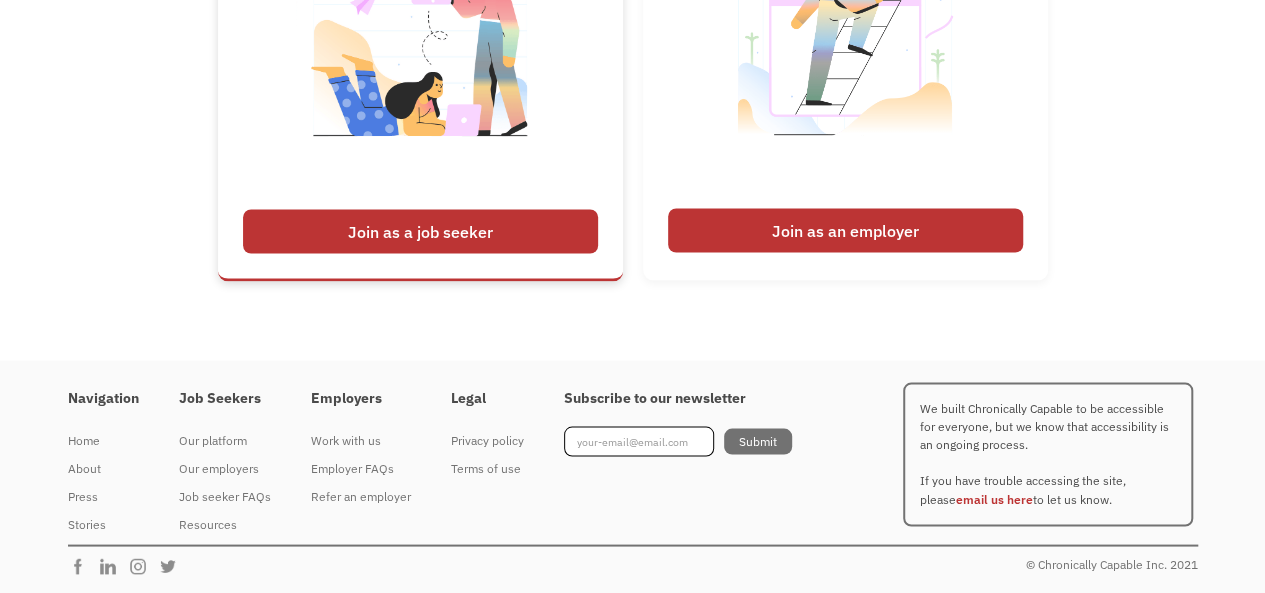 click on "Join as a job seeker" at bounding box center (420, 231) 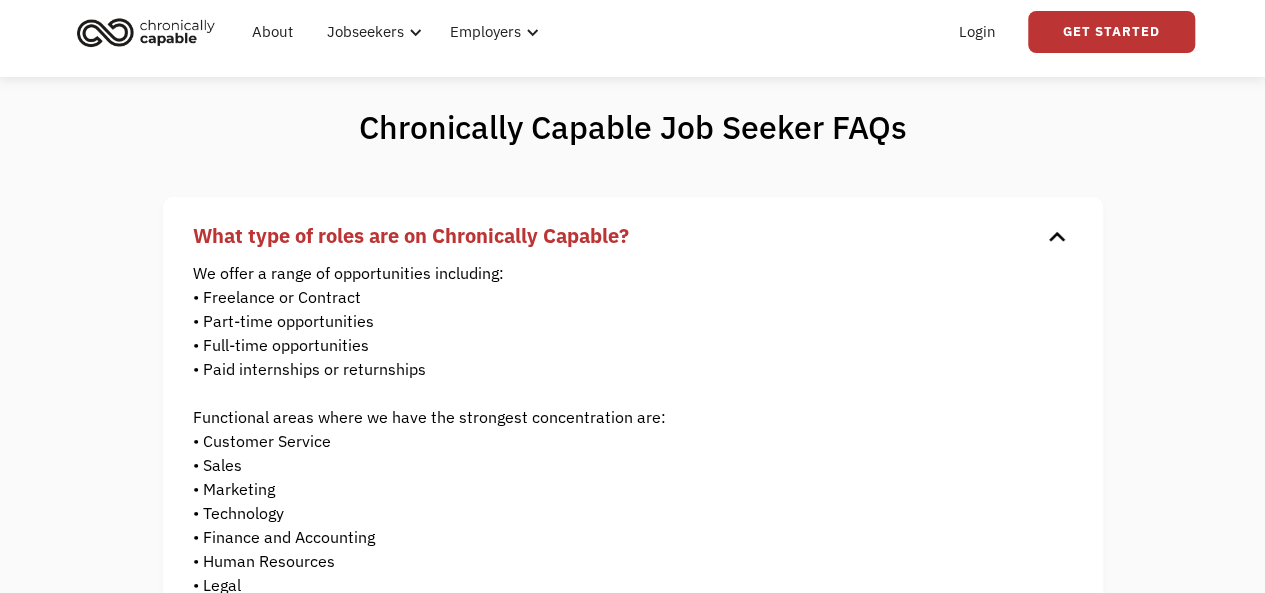 scroll, scrollTop: 0, scrollLeft: 0, axis: both 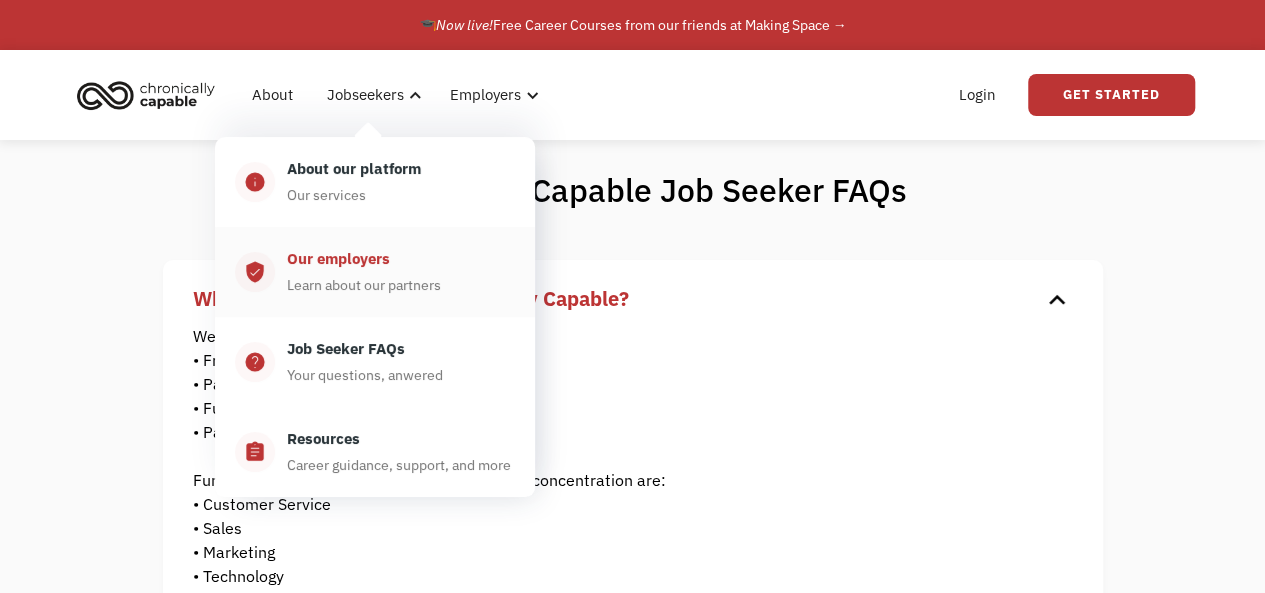 click on "Our employers Learn about our partners" at bounding box center (395, 272) 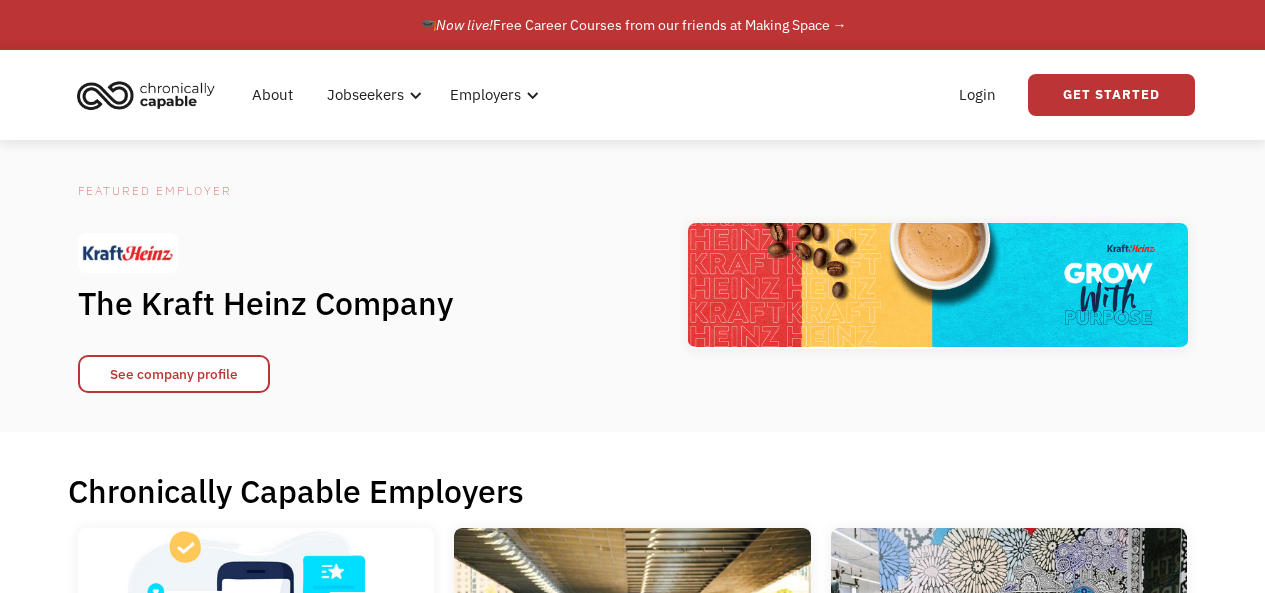 scroll, scrollTop: 0, scrollLeft: 0, axis: both 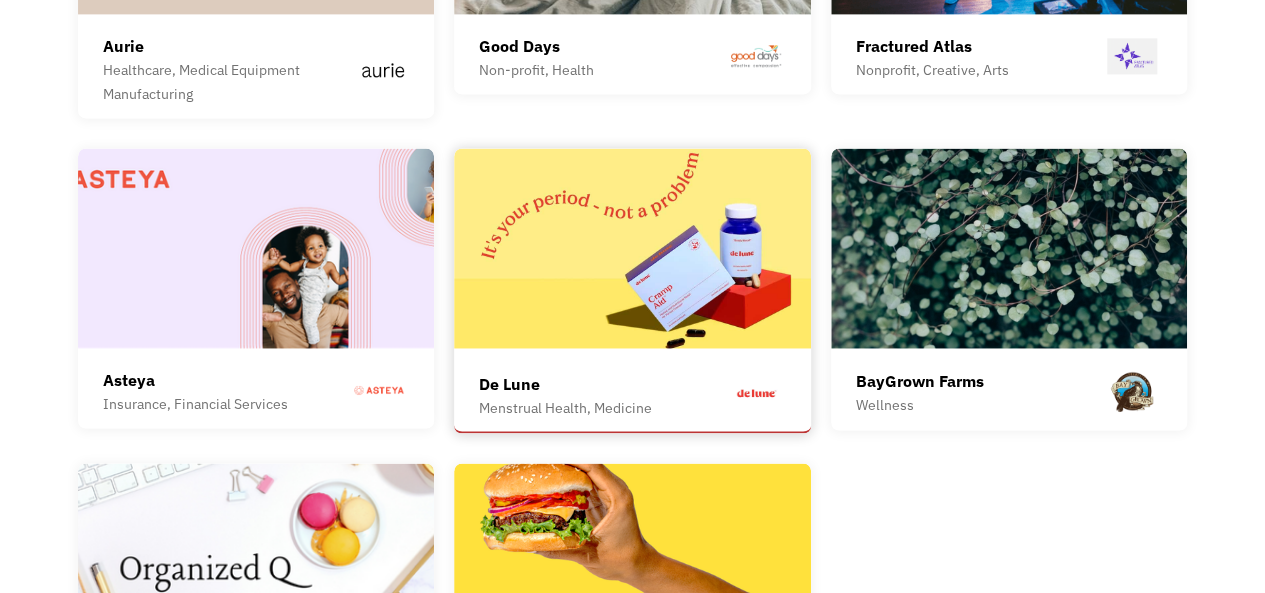 click at bounding box center [632, 248] 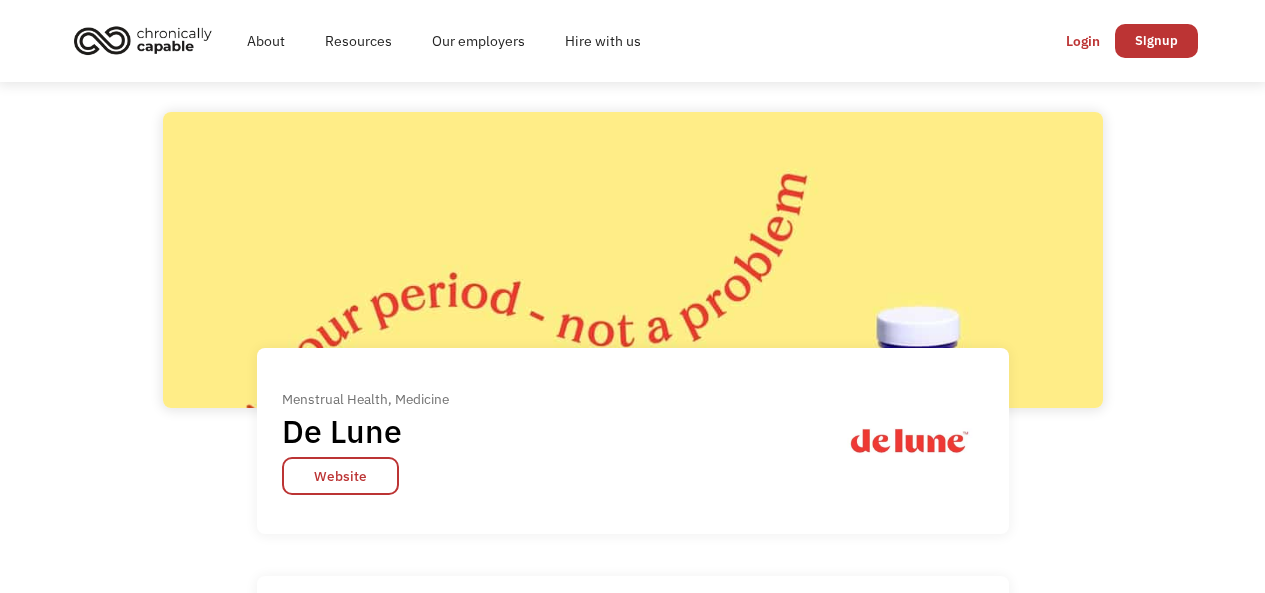 scroll, scrollTop: 0, scrollLeft: 0, axis: both 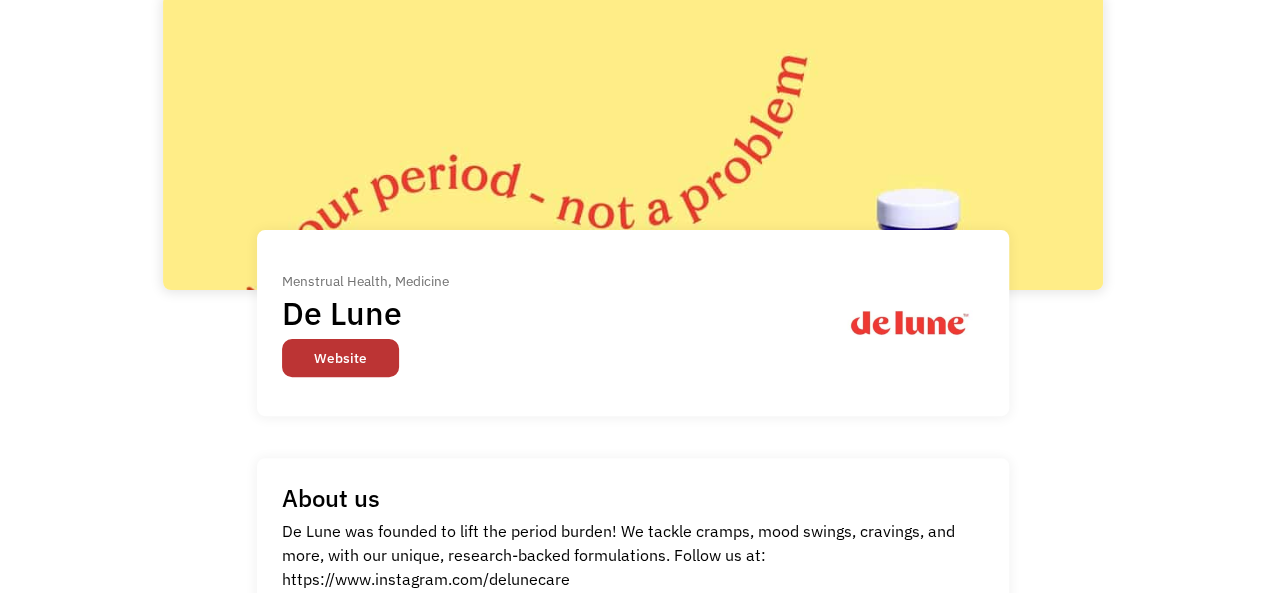 click on "Website" at bounding box center (340, 358) 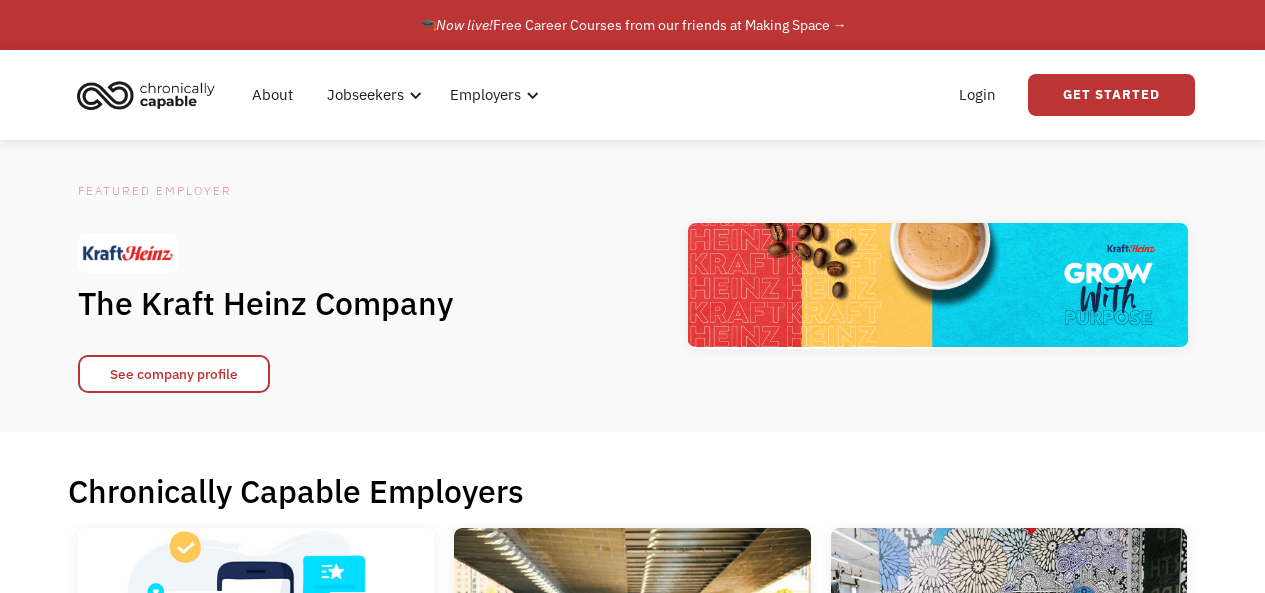 scroll, scrollTop: 5200, scrollLeft: 0, axis: vertical 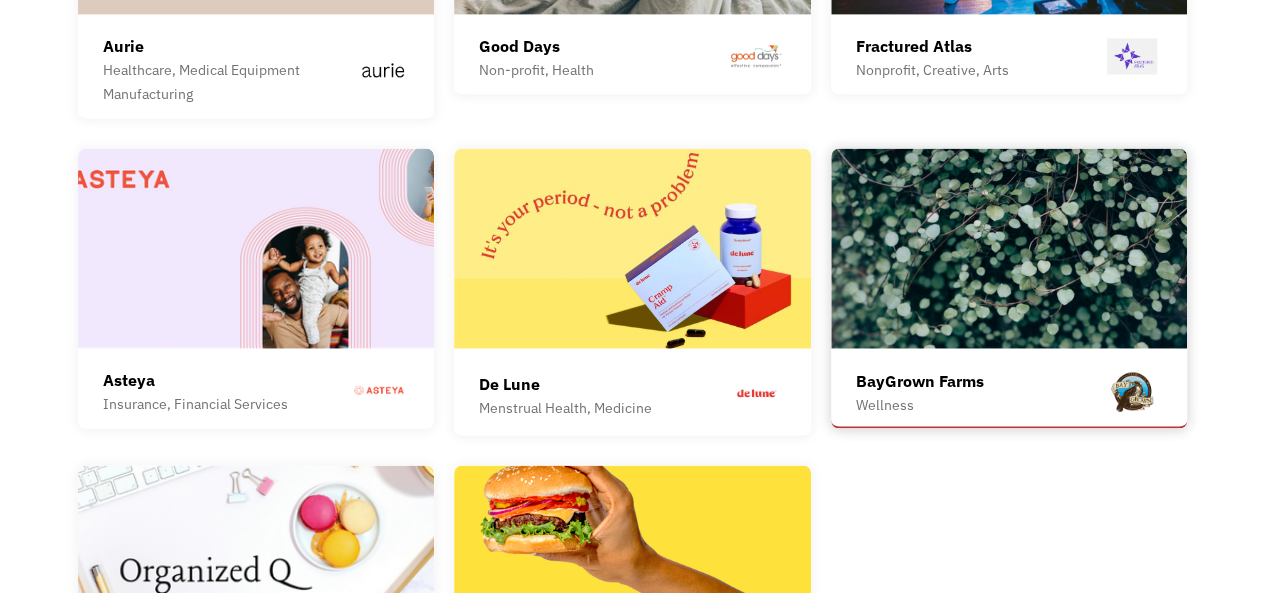 click at bounding box center (1009, 248) 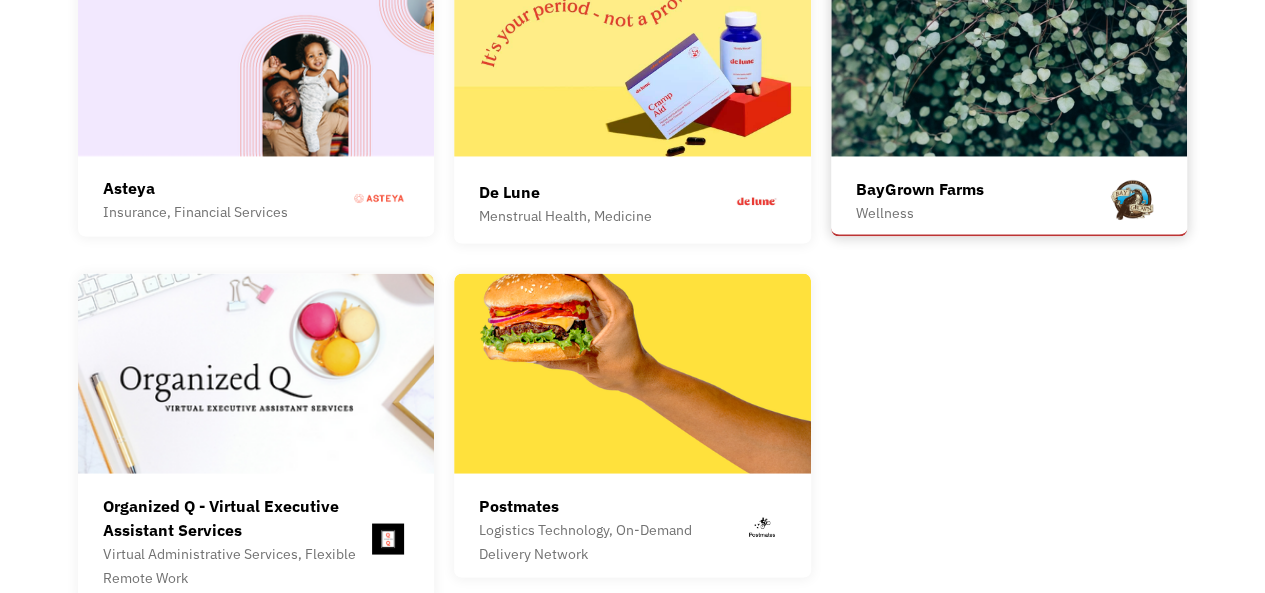 scroll, scrollTop: 5400, scrollLeft: 0, axis: vertical 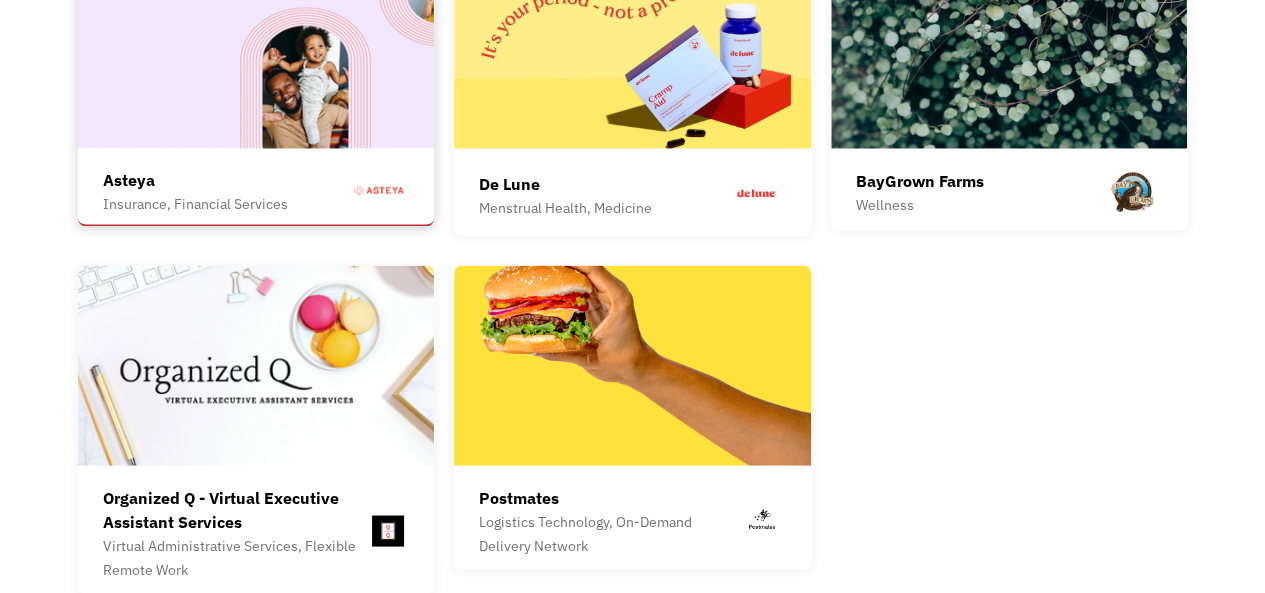 click at bounding box center (256, 48) 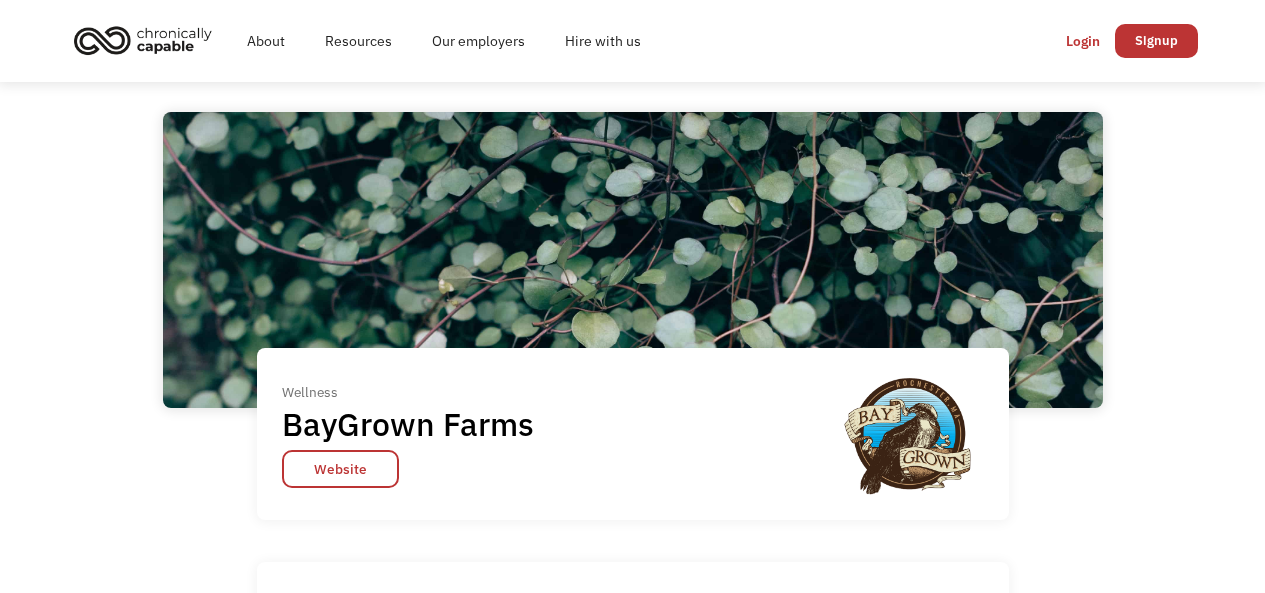 scroll, scrollTop: 0, scrollLeft: 0, axis: both 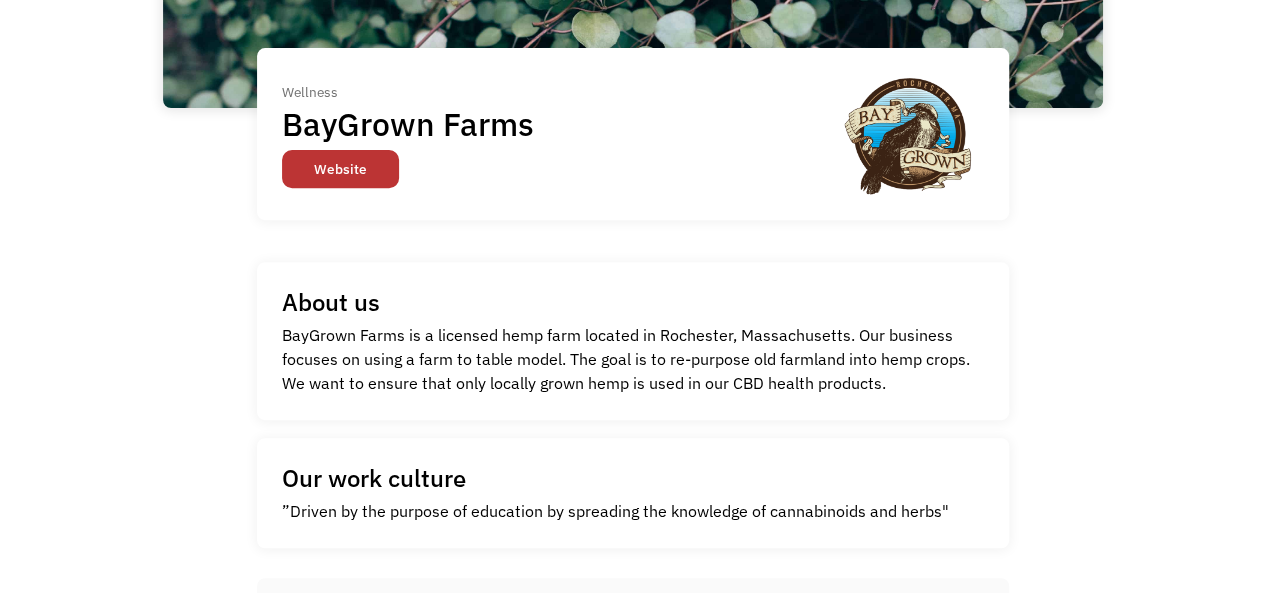 click on "Website" at bounding box center [340, 169] 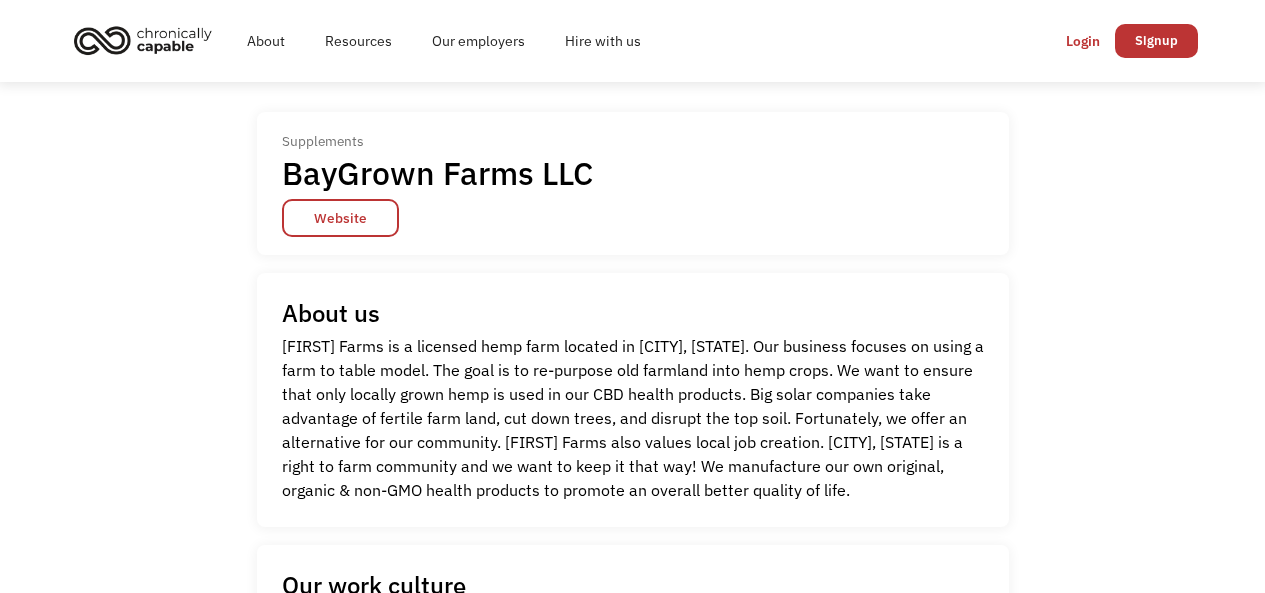scroll, scrollTop: 0, scrollLeft: 0, axis: both 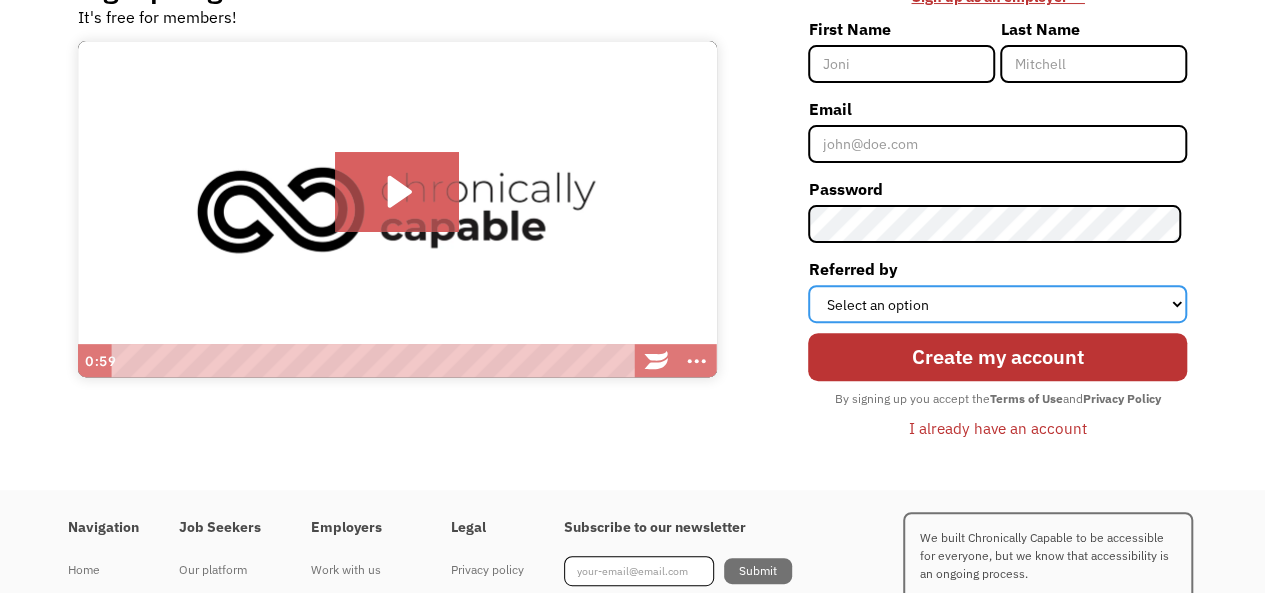click on "Select an option Instagram Facebook Twitter Search Engine News Article Word of Mouth Employer Other" at bounding box center [997, 304] 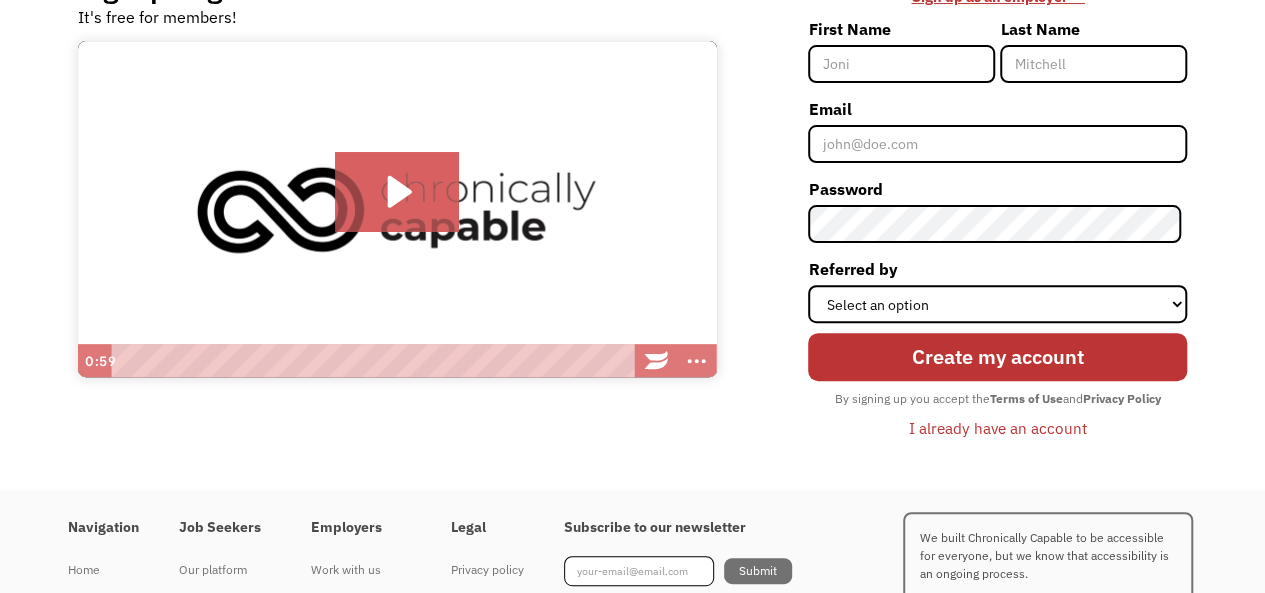 click on "Are you looking to hire?  ‍ Sign up as an employer → [FIRST] [LAST] [EMAIL] [PASSWORD] Referred by Select an option Instagram Facebook Twitter Search Engine News Article Word of Mouth Employer Other Create my account By signing up you accept the  Terms of Use  and  Privacy Policy I already have an account Thank you! Your submission has been received! Oops! Something went wrong while submitting the form." at bounding box center [962, 215] 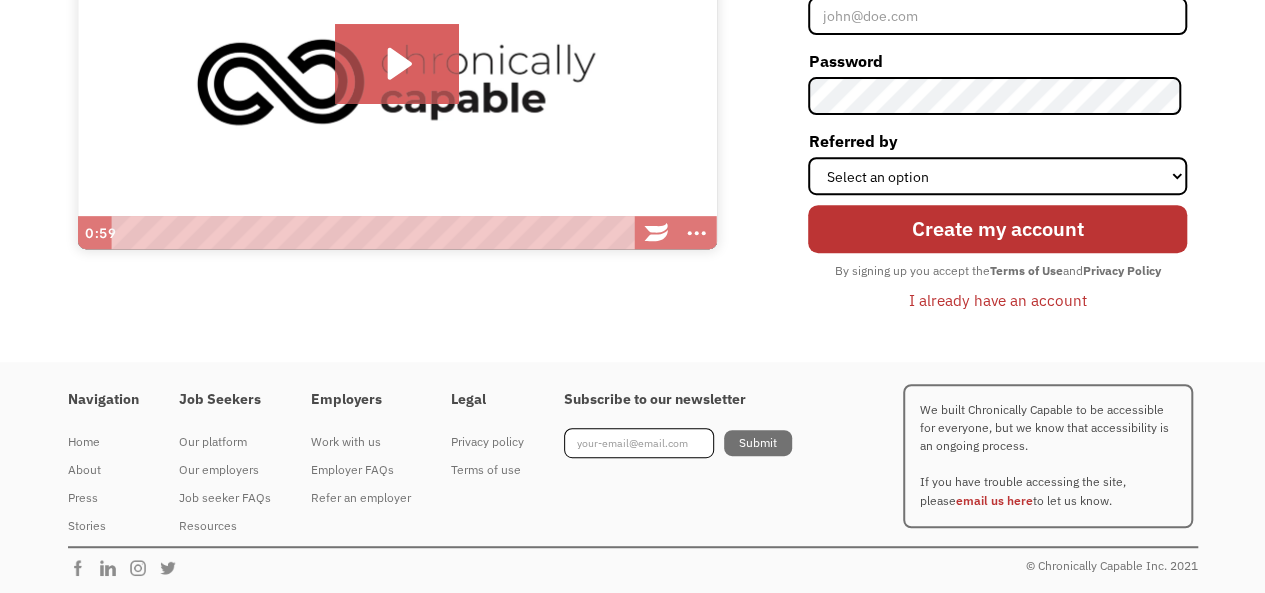 scroll, scrollTop: 331, scrollLeft: 0, axis: vertical 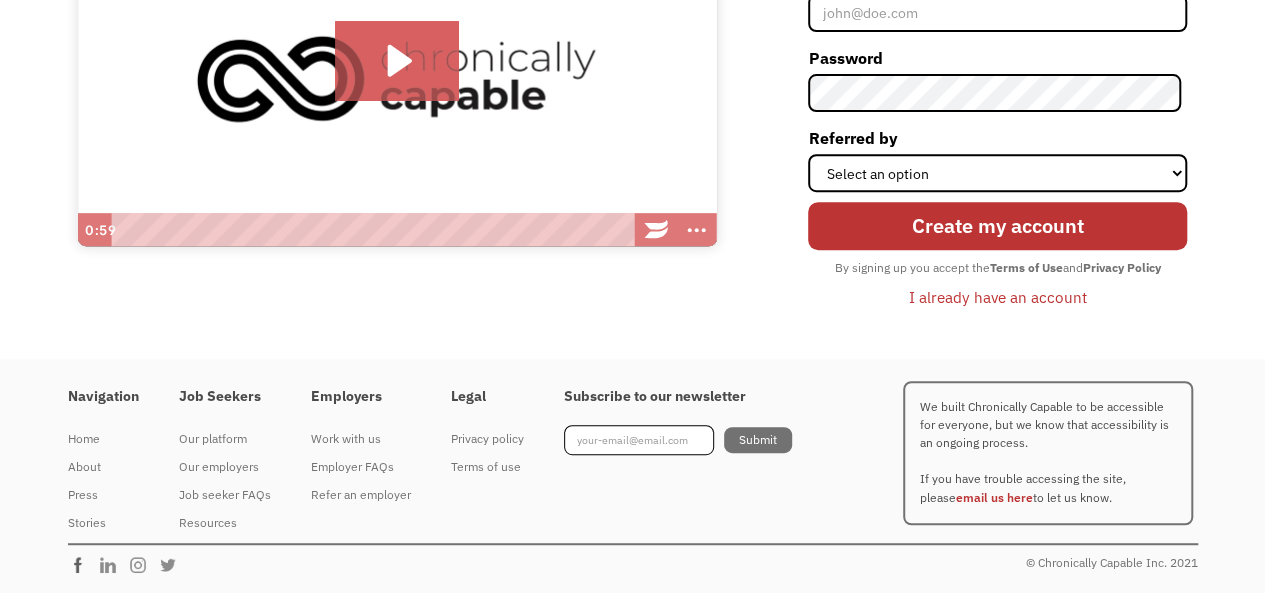 click at bounding box center (83, 565) 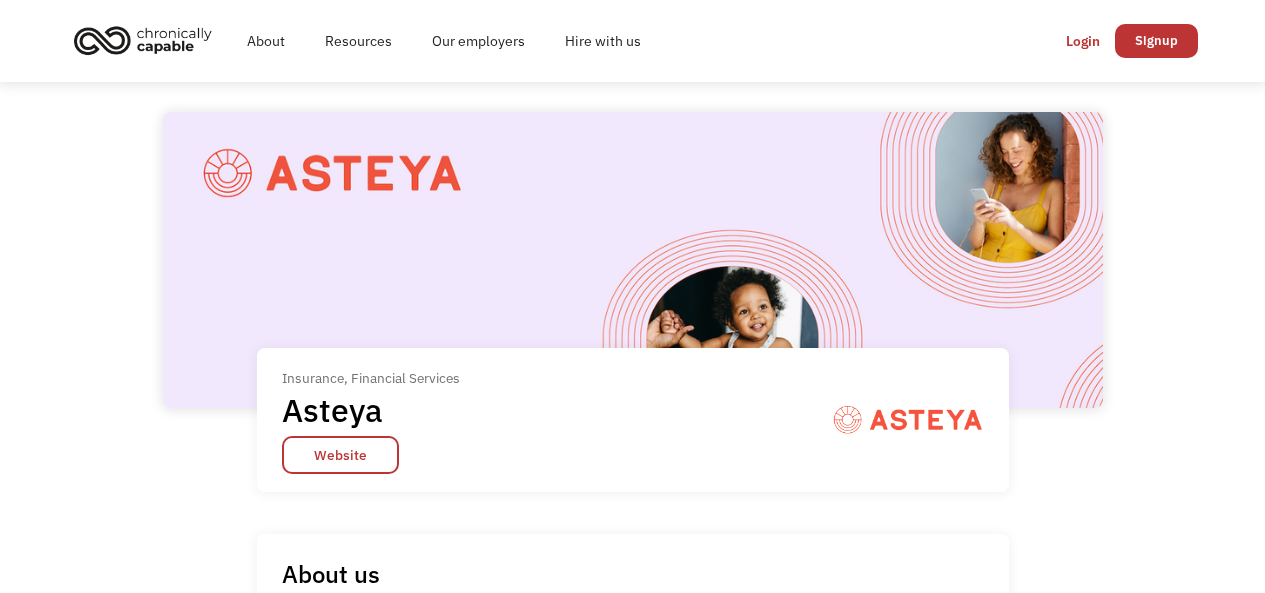 scroll, scrollTop: 0, scrollLeft: 0, axis: both 